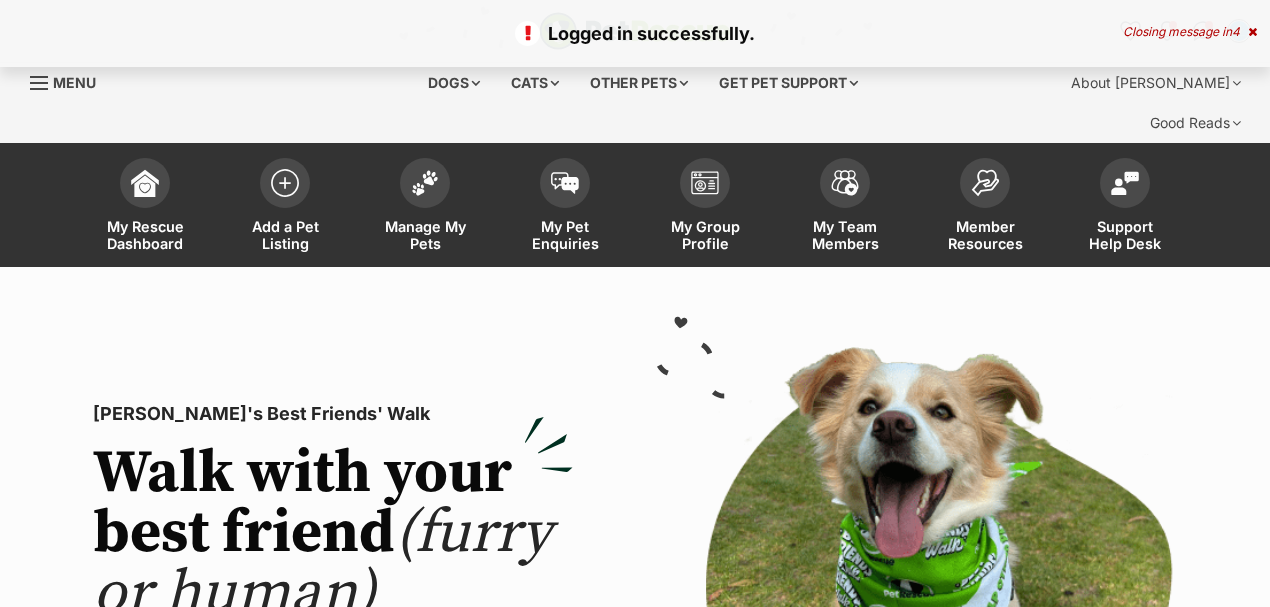 scroll, scrollTop: 0, scrollLeft: 0, axis: both 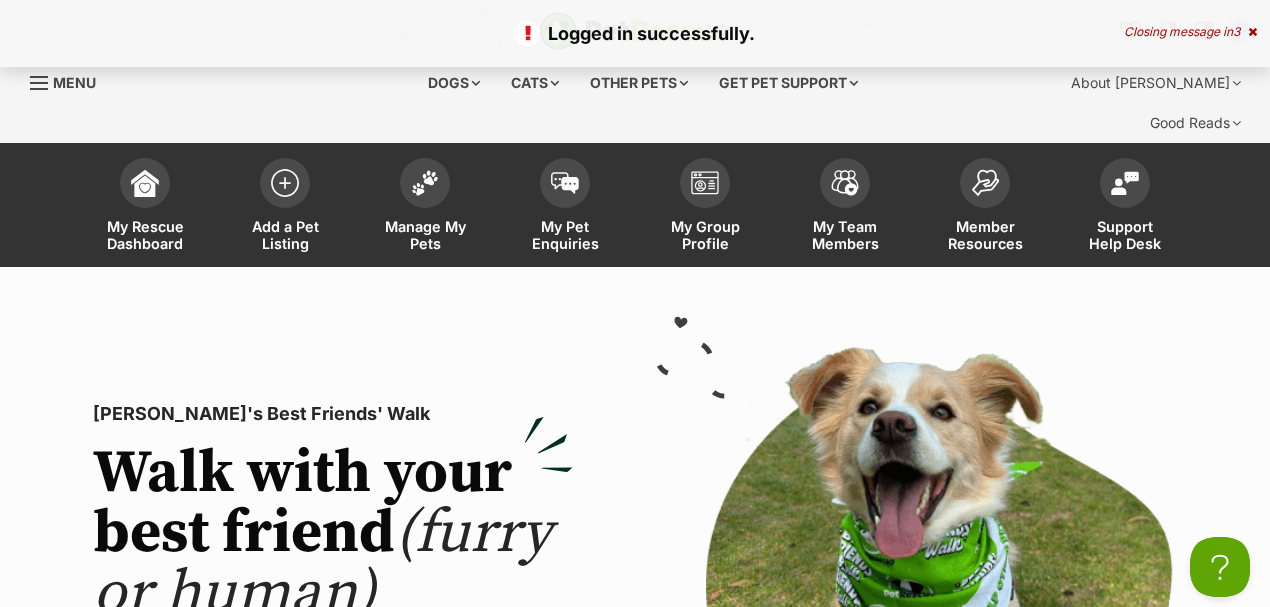 click on "Closing message in
3" at bounding box center [1190, 32] 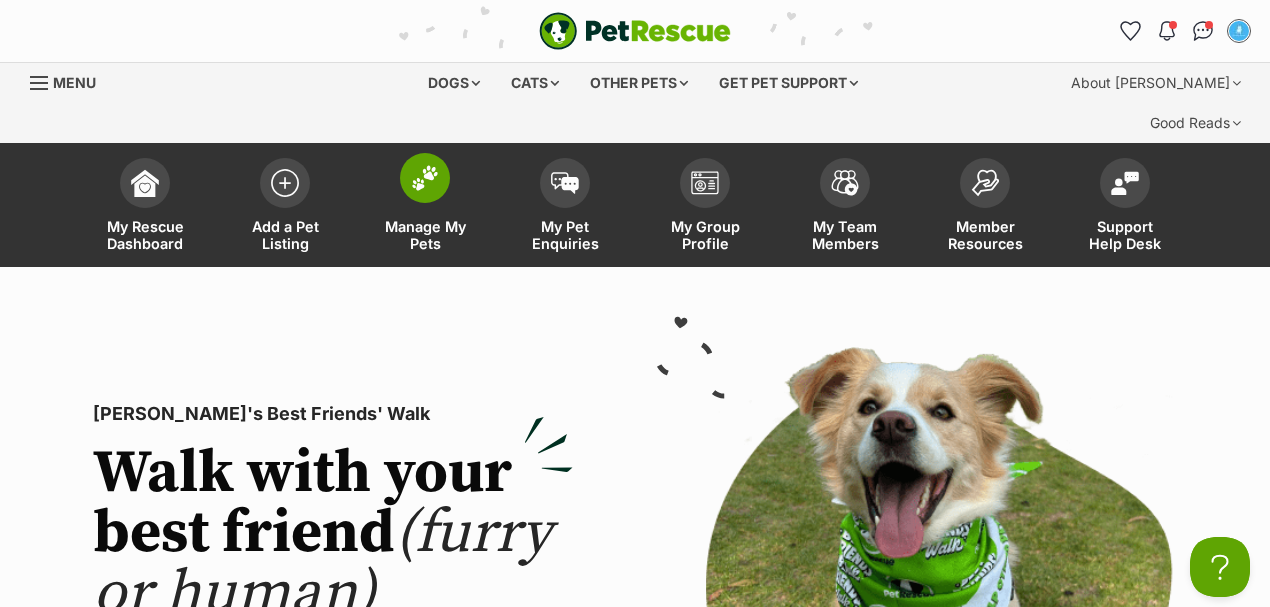 click on "Manage My Pets" at bounding box center [425, 207] 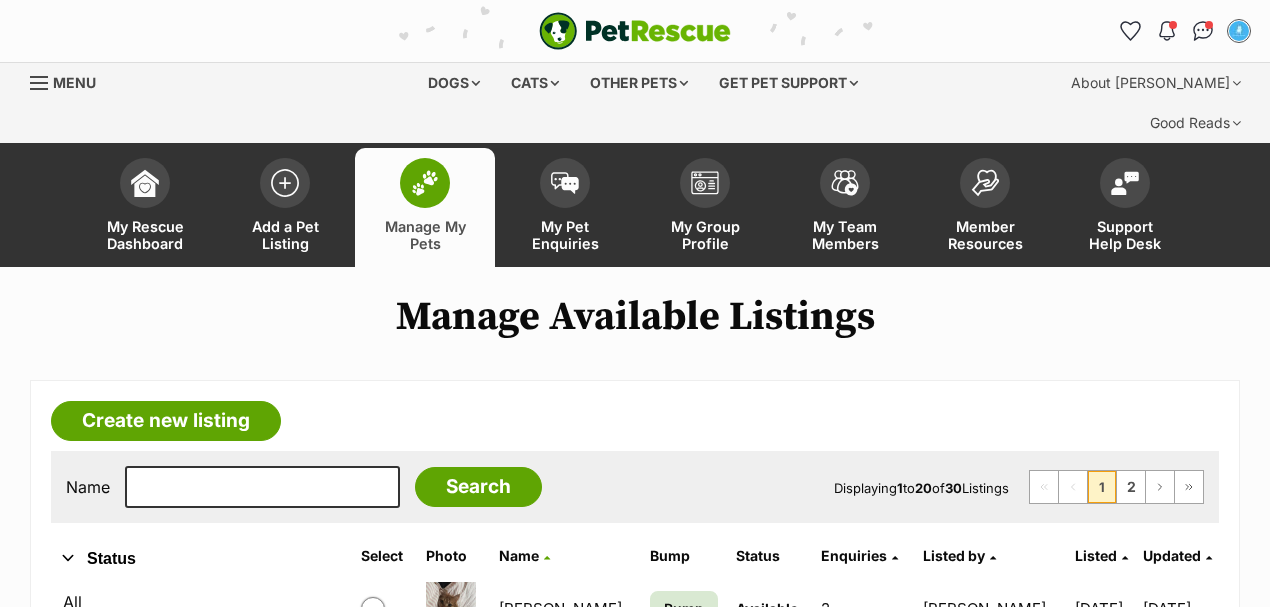 scroll, scrollTop: 0, scrollLeft: 0, axis: both 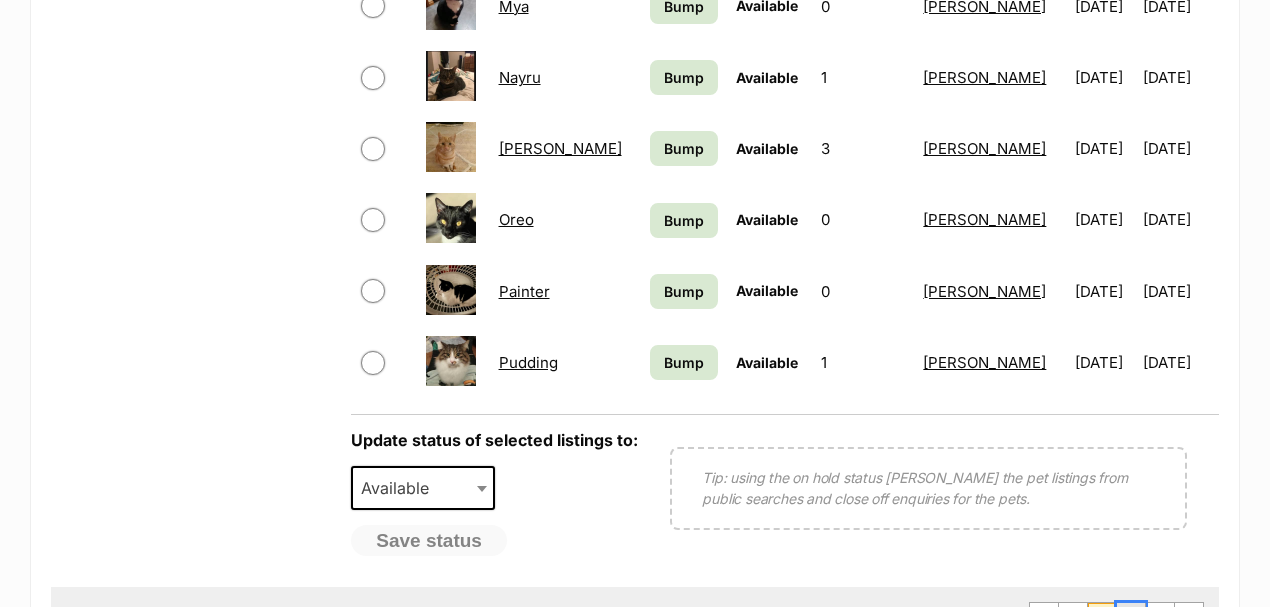 click on "2" at bounding box center [1131, 619] 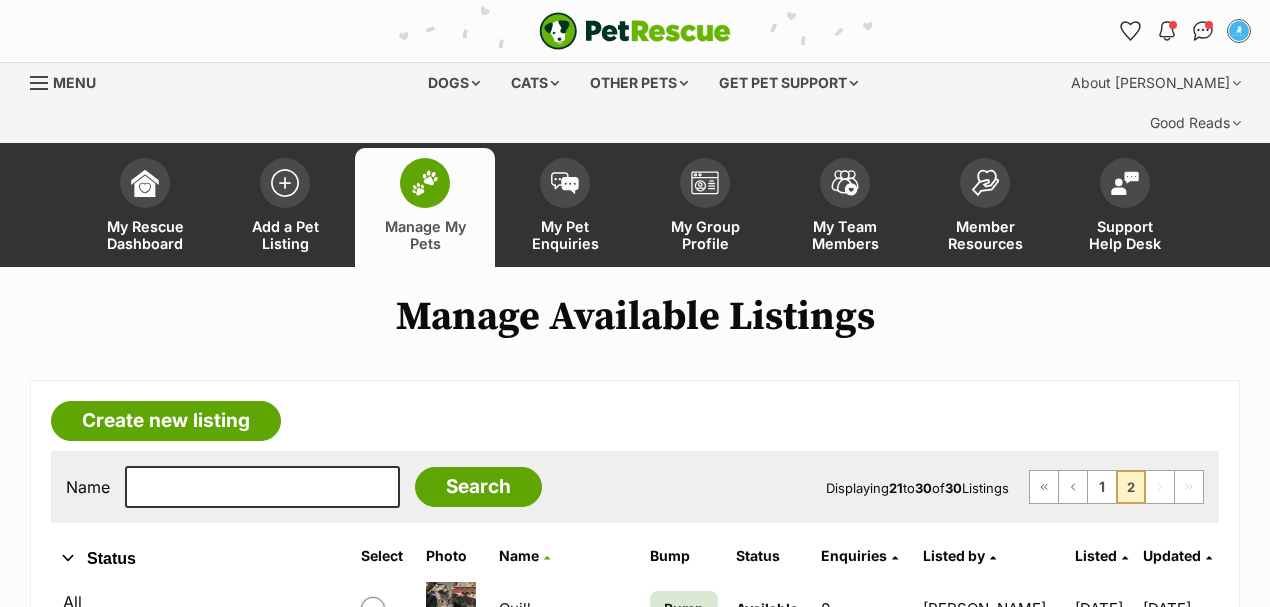 scroll, scrollTop: 466, scrollLeft: 0, axis: vertical 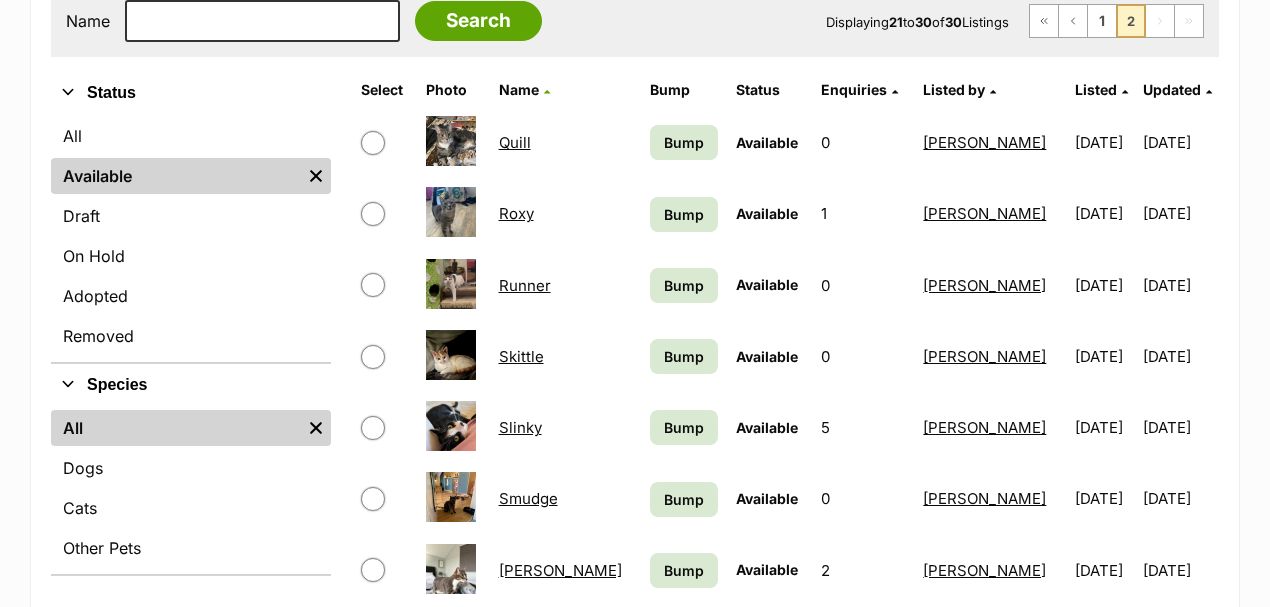 click on "Slinky" at bounding box center [520, 427] 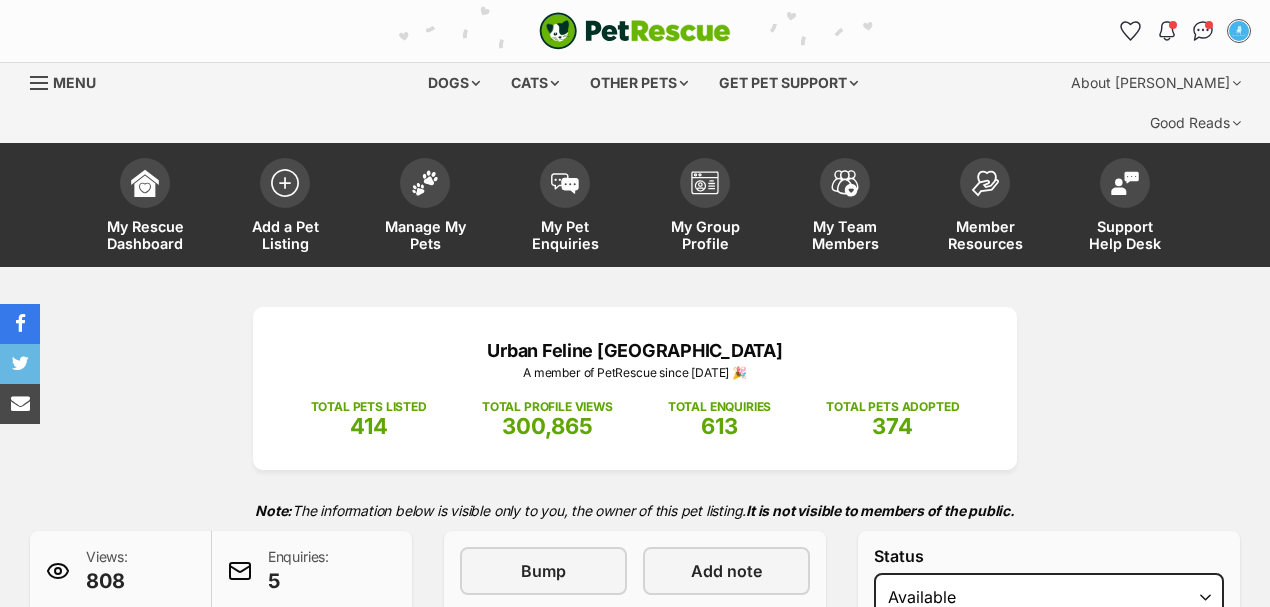scroll, scrollTop: 533, scrollLeft: 0, axis: vertical 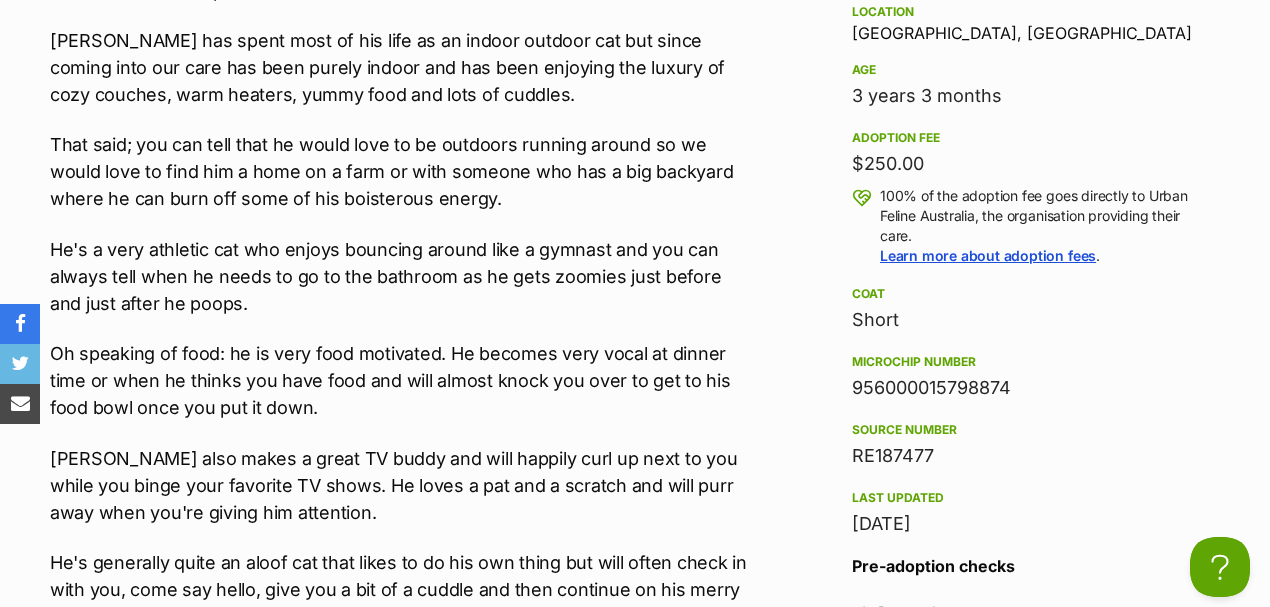 drag, startPoint x: 1003, startPoint y: 349, endPoint x: 853, endPoint y: 354, distance: 150.08331 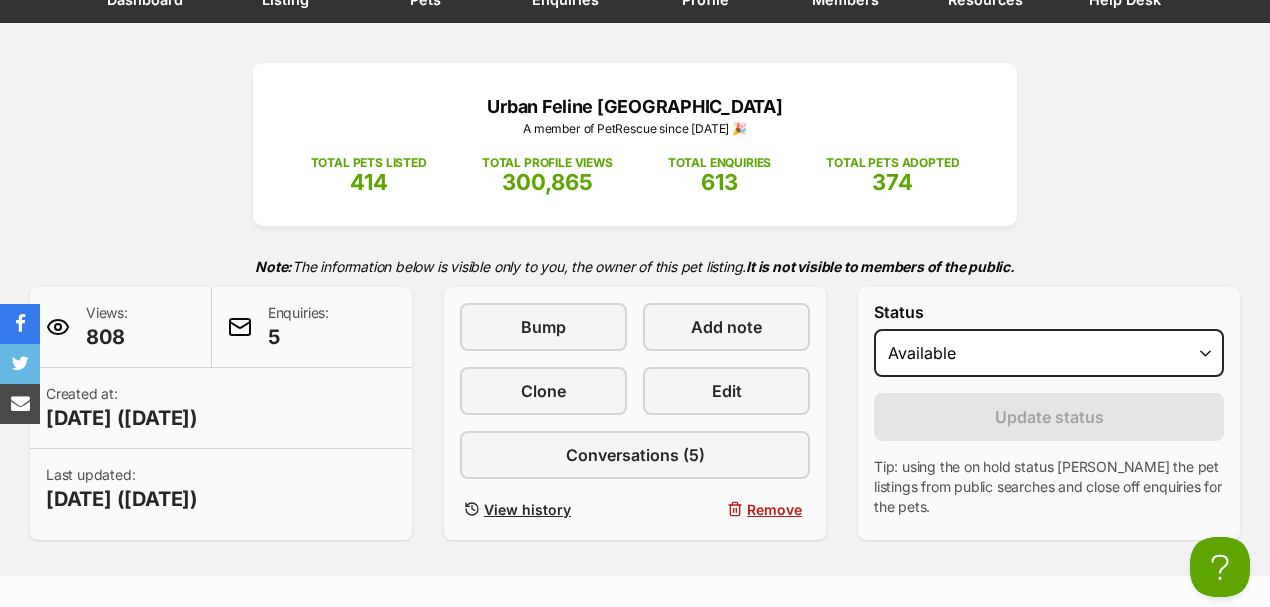 scroll, scrollTop: 0, scrollLeft: 0, axis: both 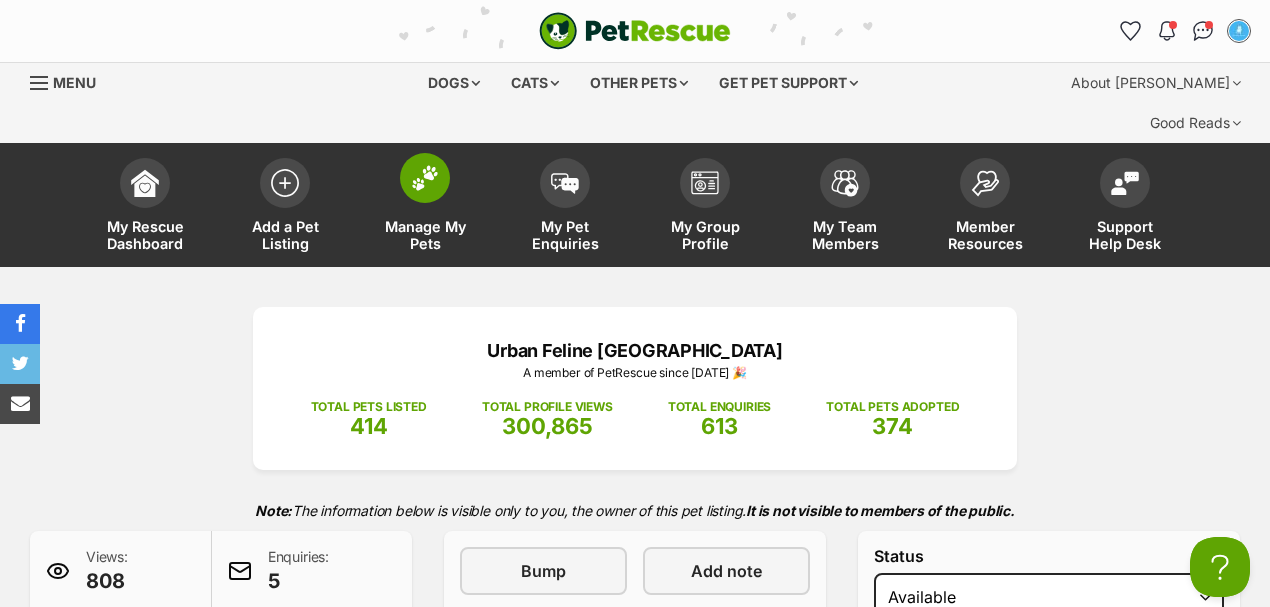 click on "Manage My Pets" at bounding box center (425, 207) 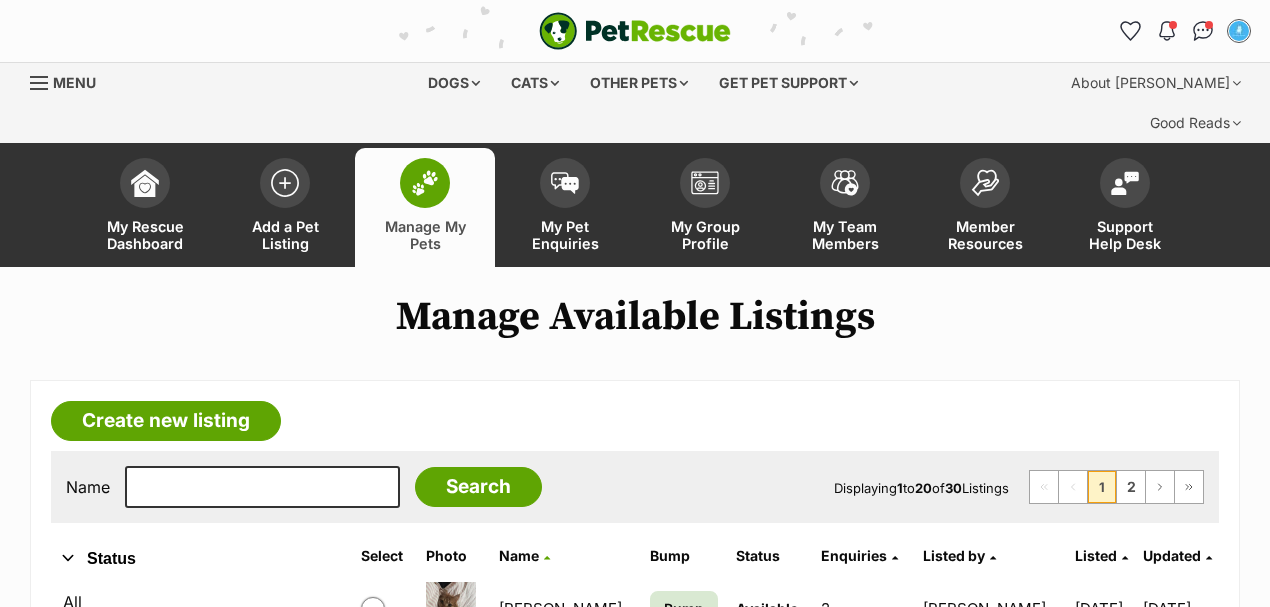 scroll, scrollTop: 466, scrollLeft: 0, axis: vertical 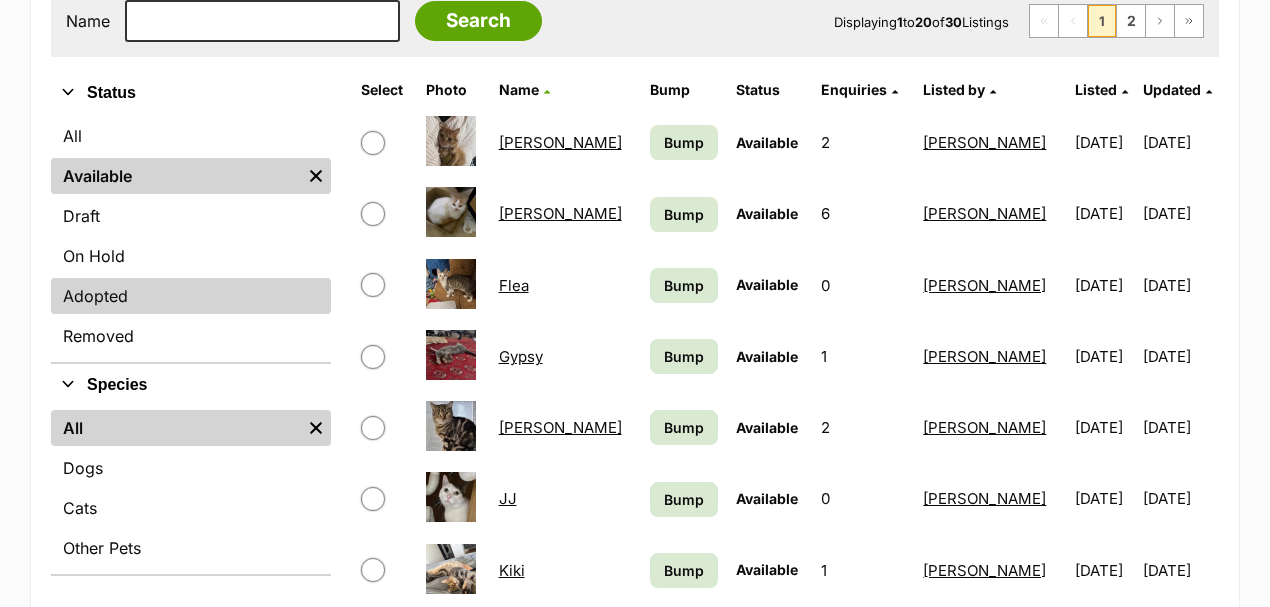 click on "Adopted" at bounding box center (191, 296) 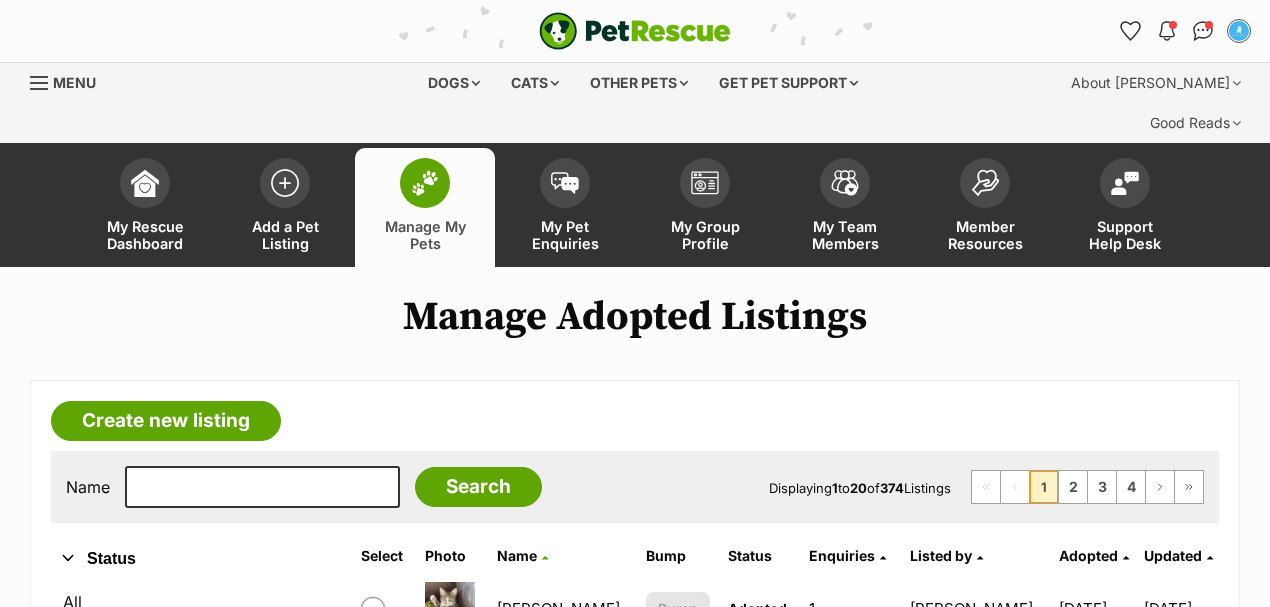 scroll, scrollTop: 220, scrollLeft: 0, axis: vertical 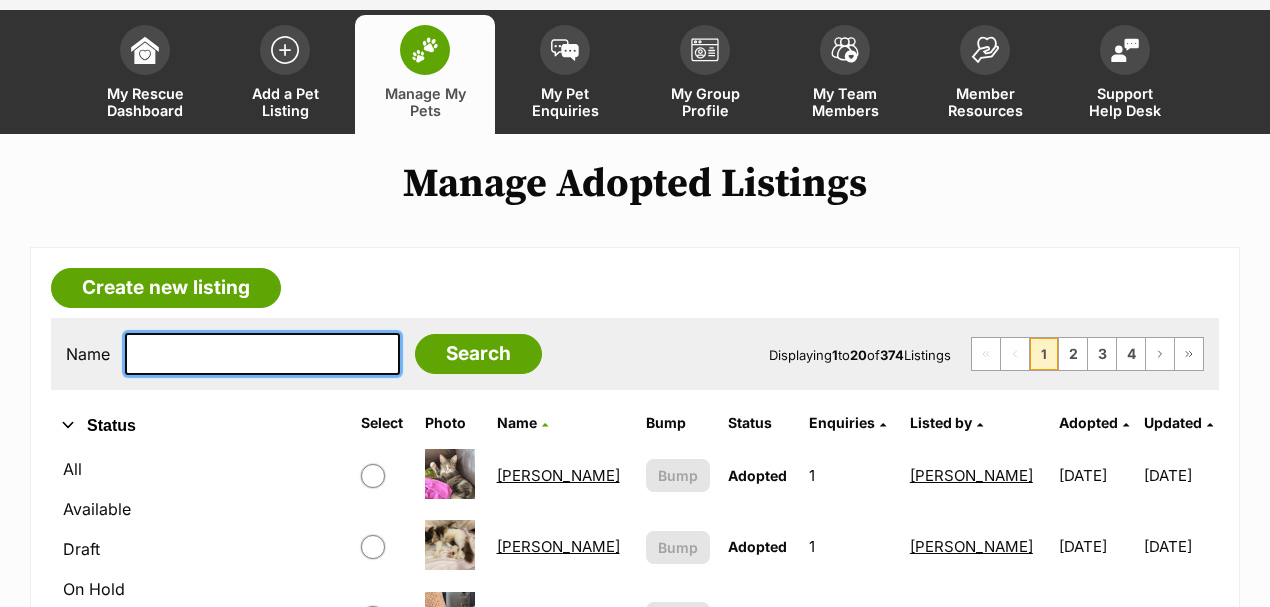 click at bounding box center [262, 354] 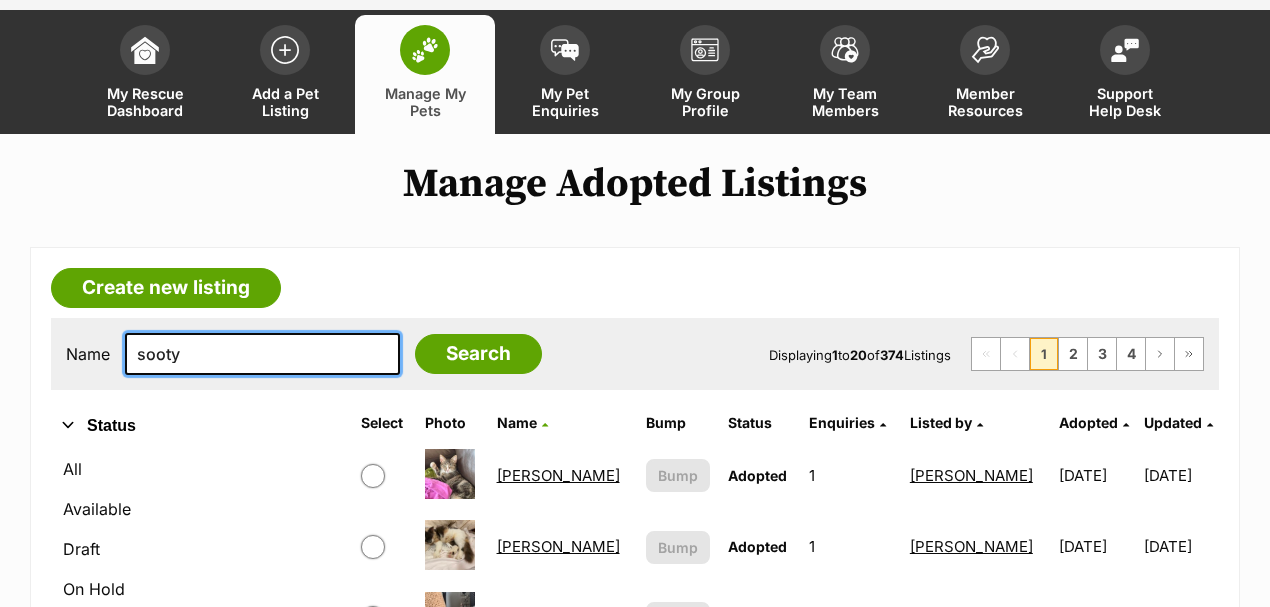 type on "sooty" 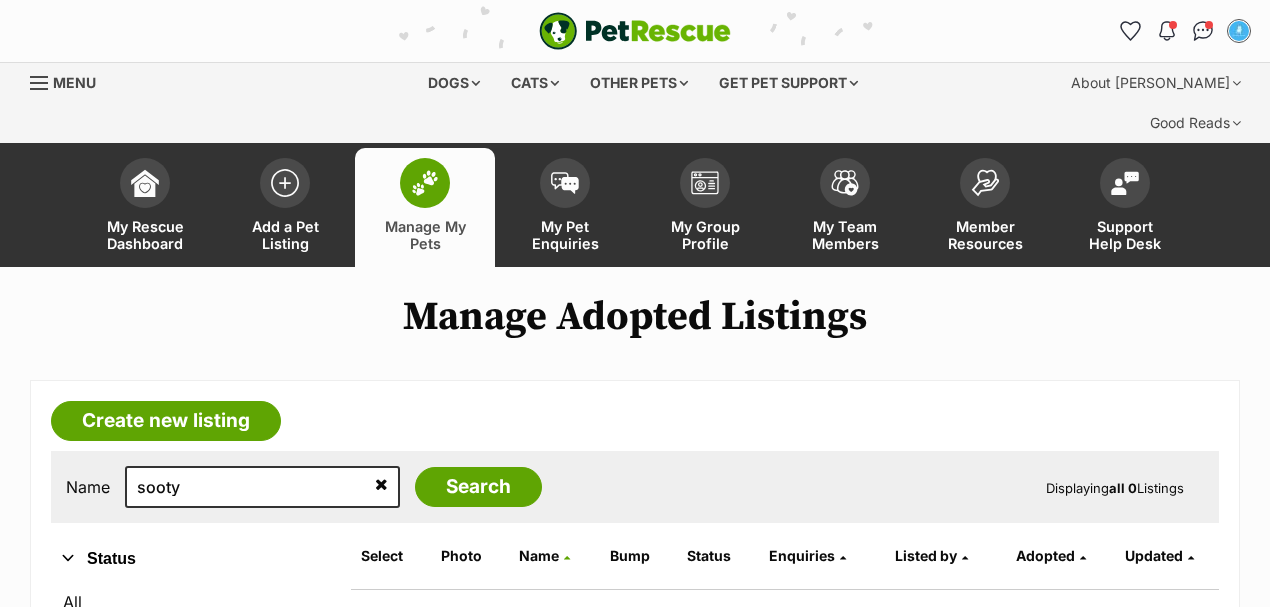 scroll, scrollTop: 288, scrollLeft: 0, axis: vertical 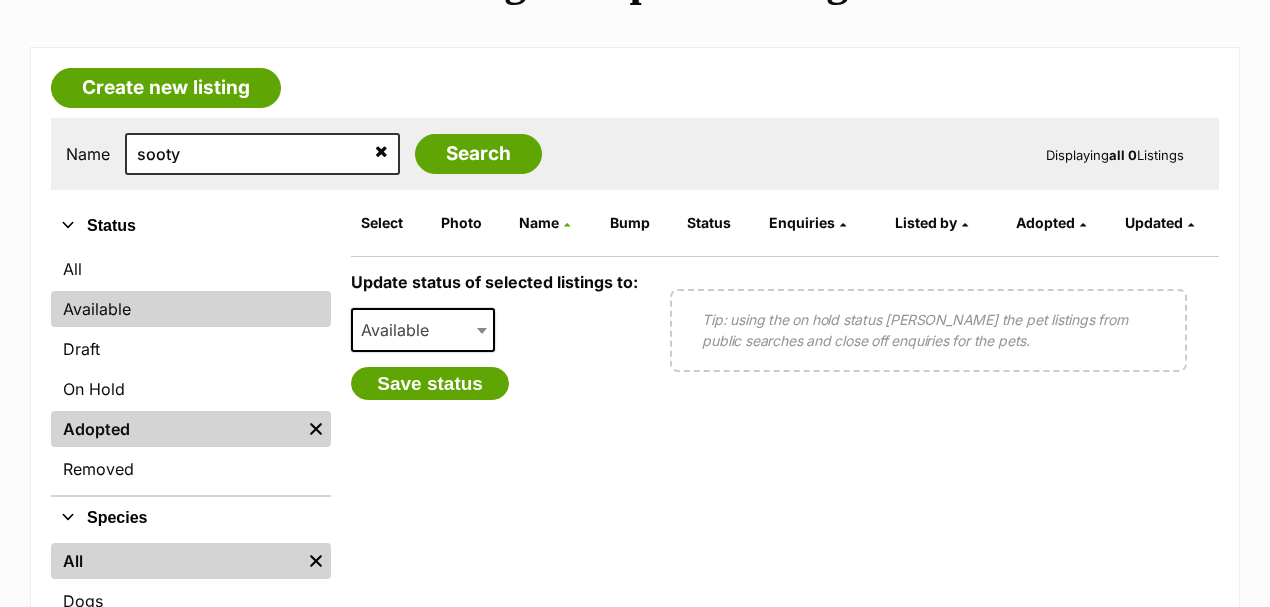 click on "Available" at bounding box center [191, 309] 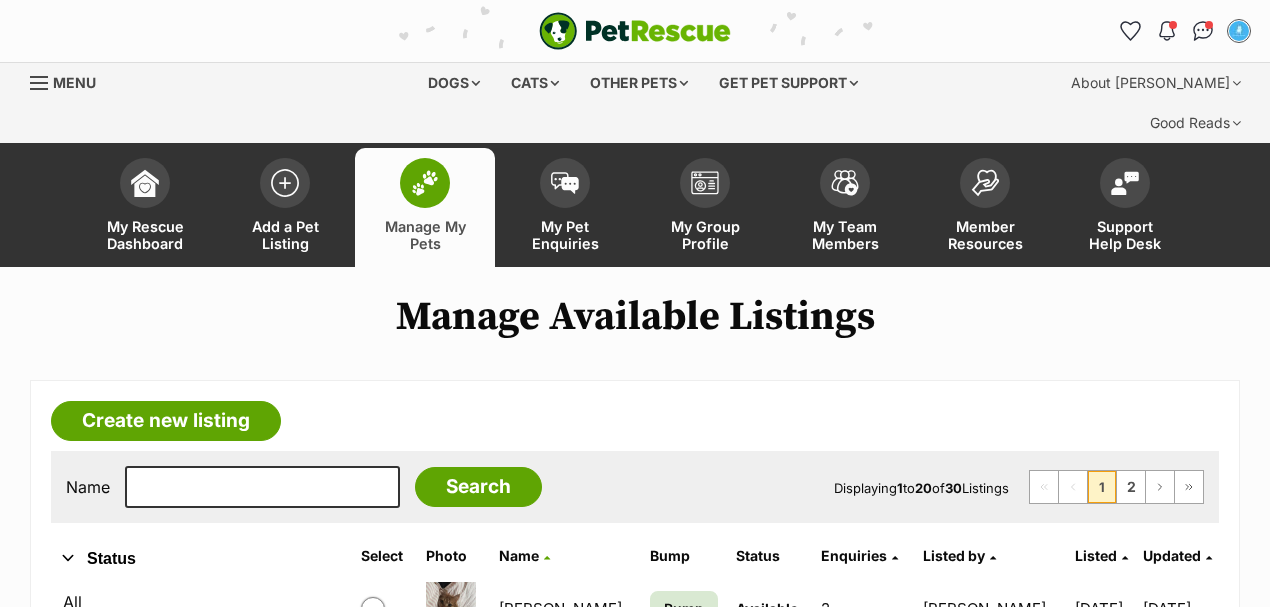 scroll, scrollTop: 160, scrollLeft: 0, axis: vertical 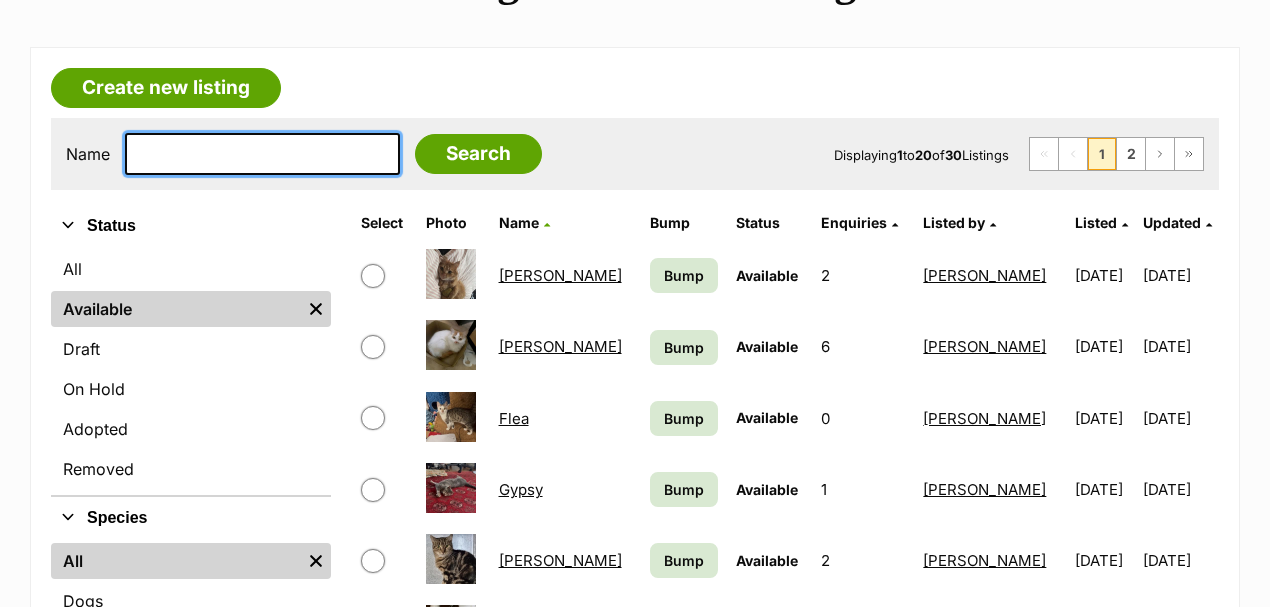 click at bounding box center [262, 154] 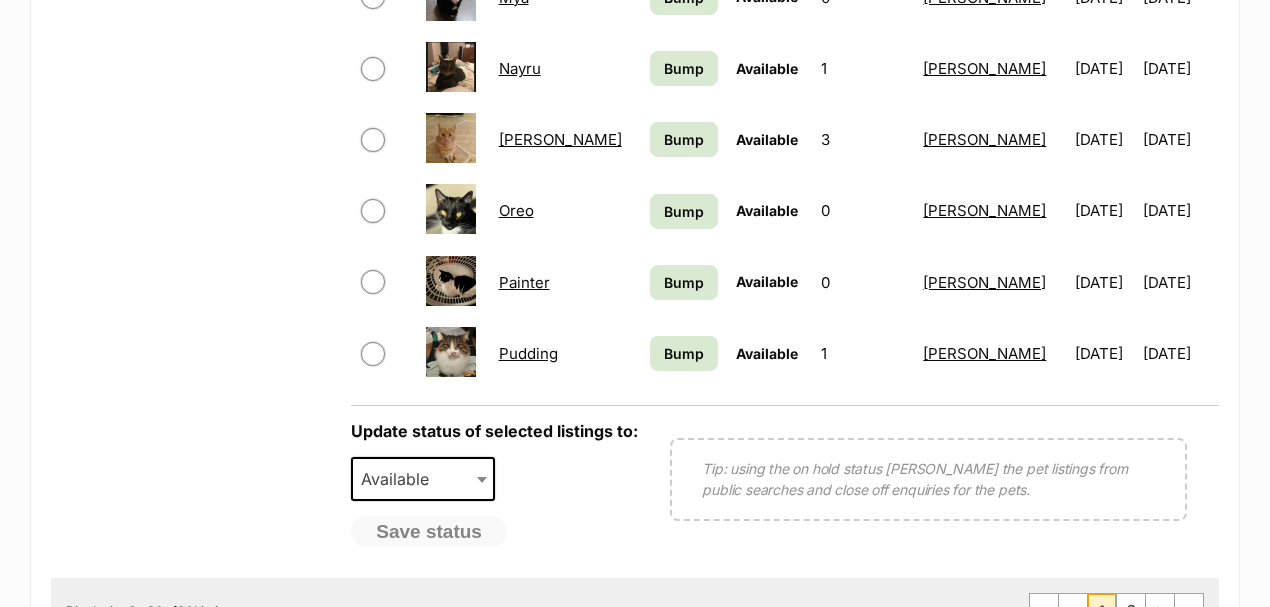 scroll, scrollTop: 1800, scrollLeft: 0, axis: vertical 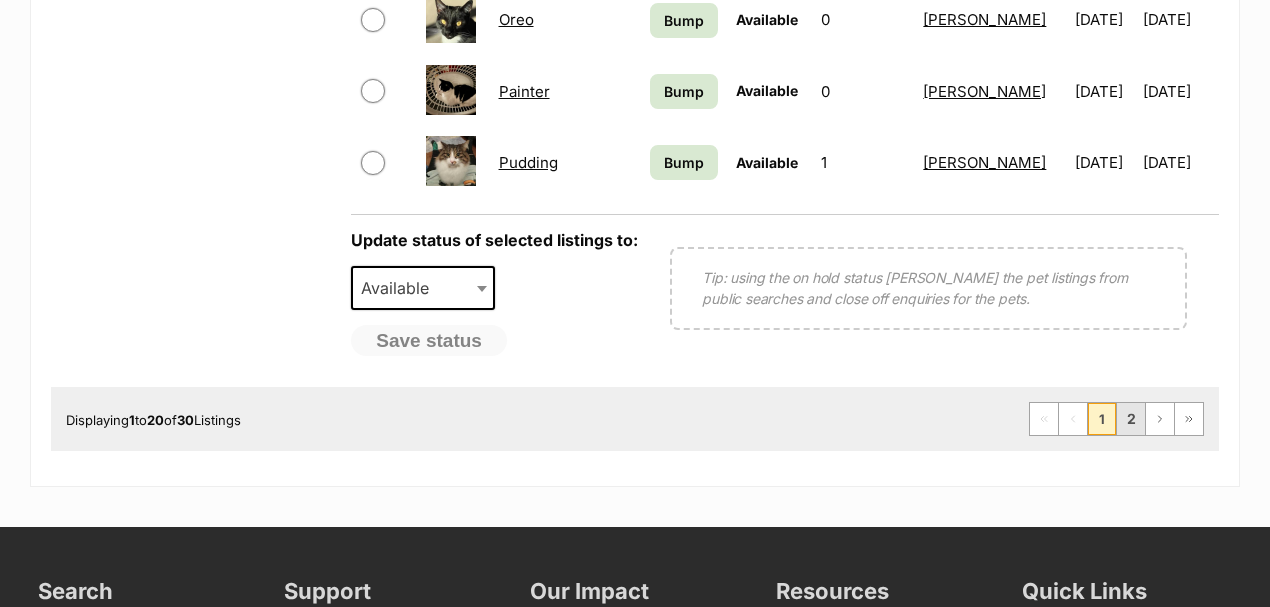 type on "SL" 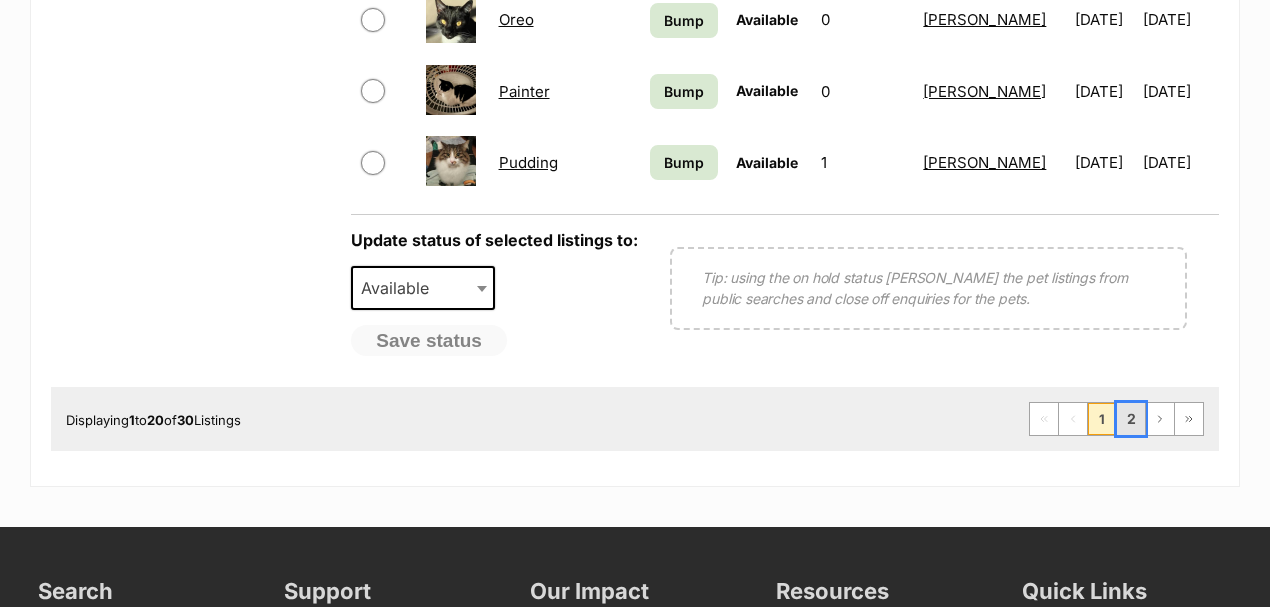 click on "2" at bounding box center [1131, 419] 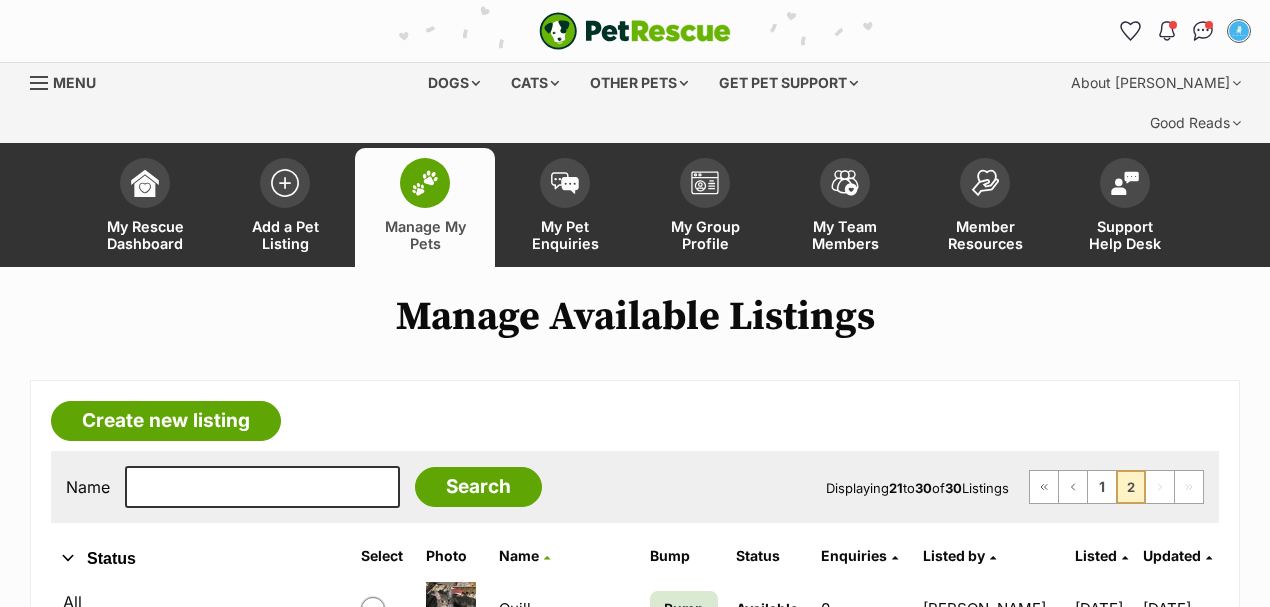 scroll, scrollTop: 390, scrollLeft: 0, axis: vertical 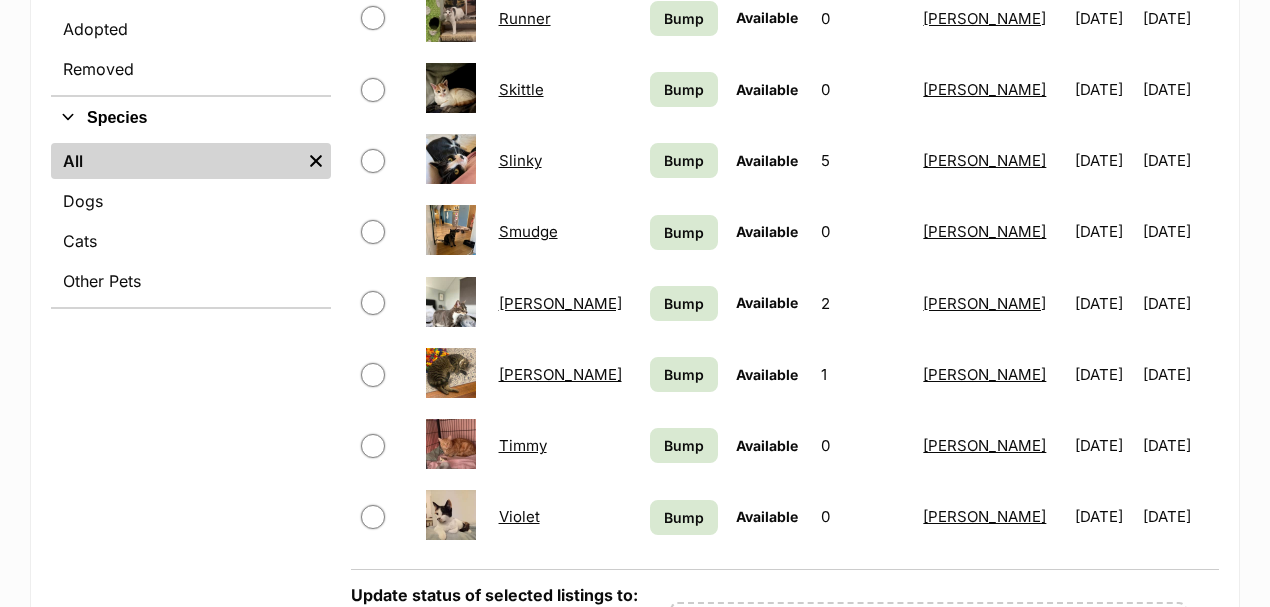 click on "Slinky" at bounding box center (520, 160) 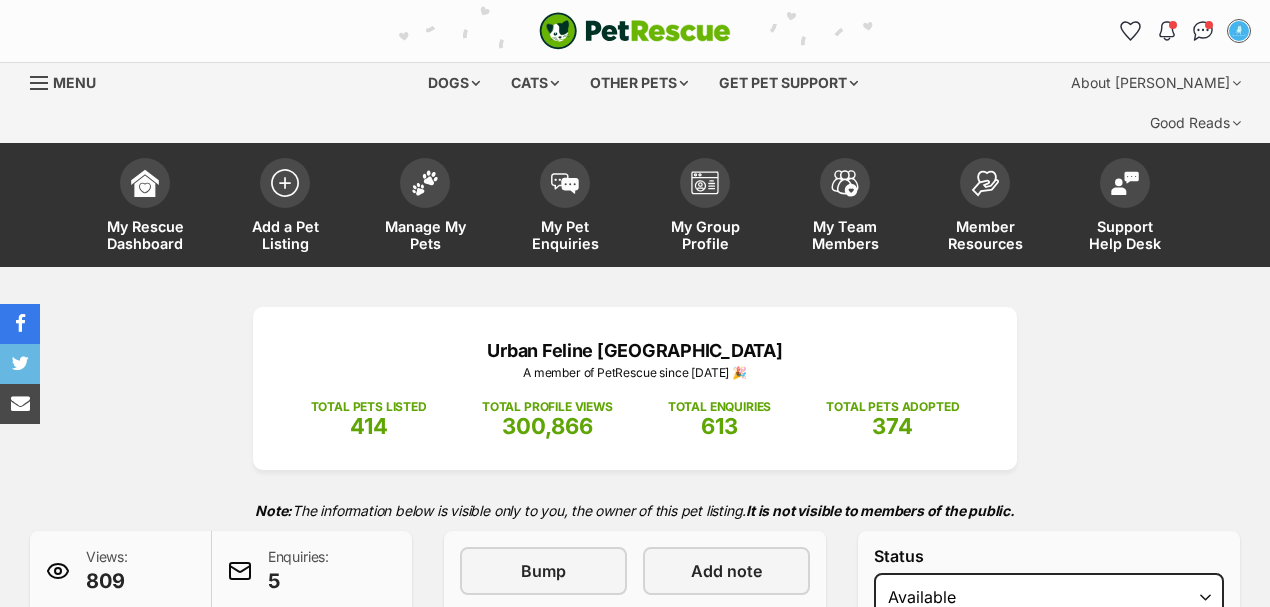 scroll, scrollTop: 400, scrollLeft: 0, axis: vertical 